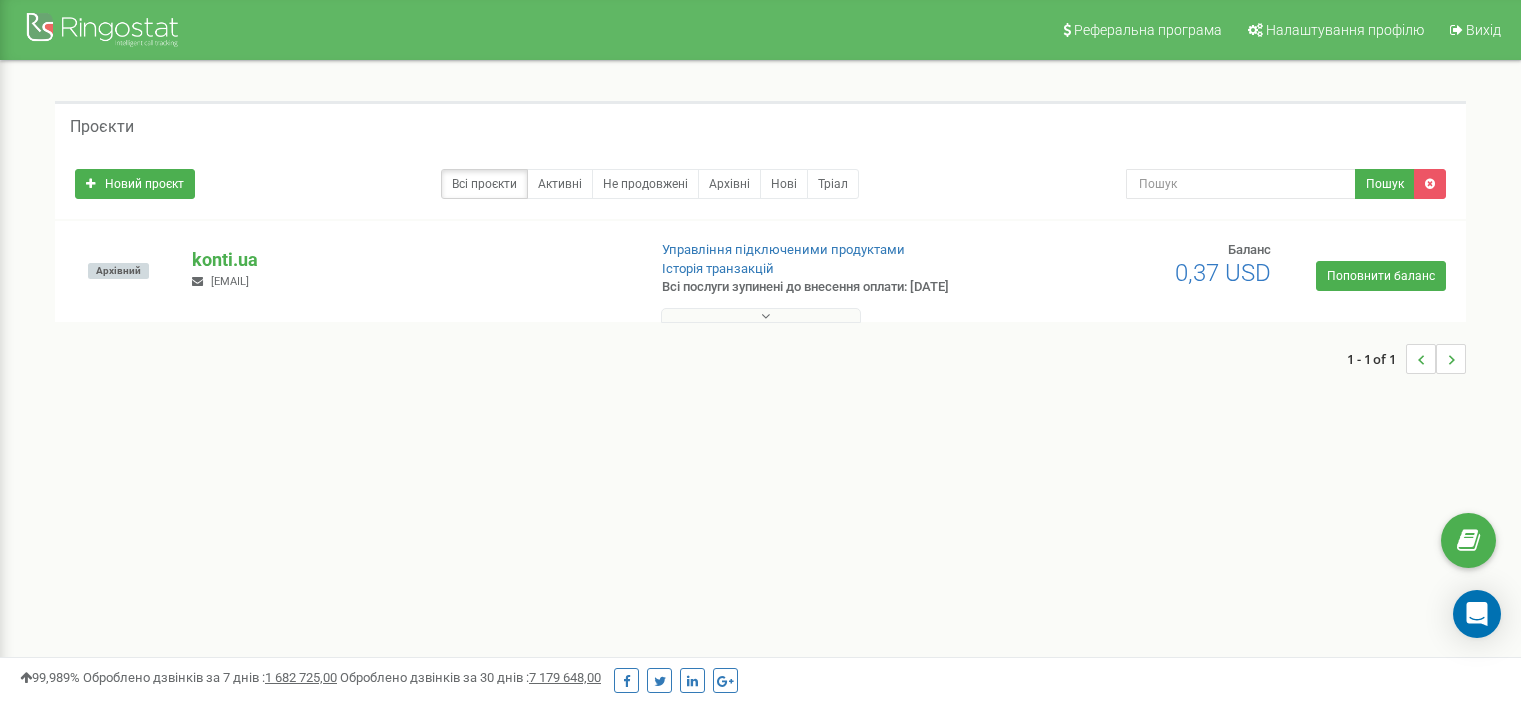 scroll, scrollTop: 474, scrollLeft: 0, axis: vertical 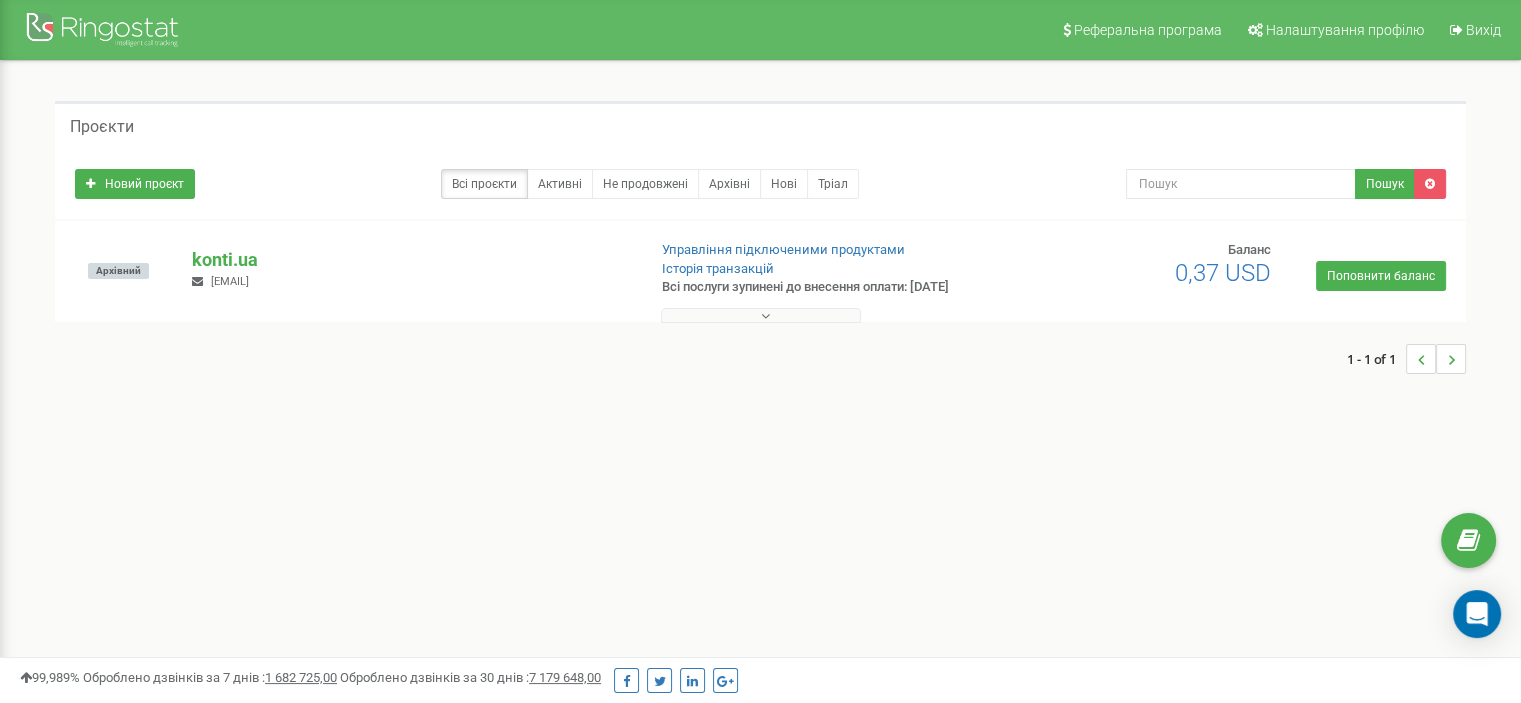 click at bounding box center (761, 315) 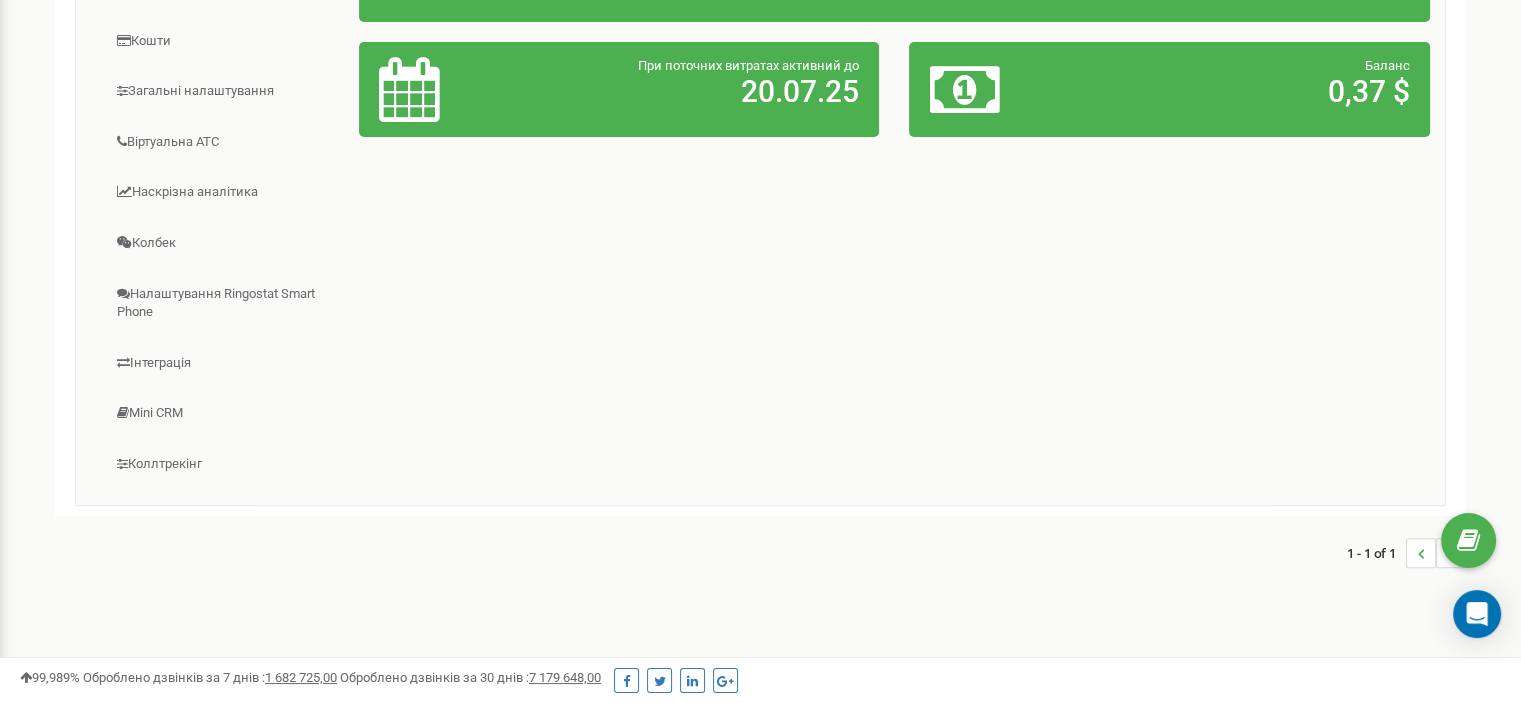 scroll, scrollTop: 396, scrollLeft: 0, axis: vertical 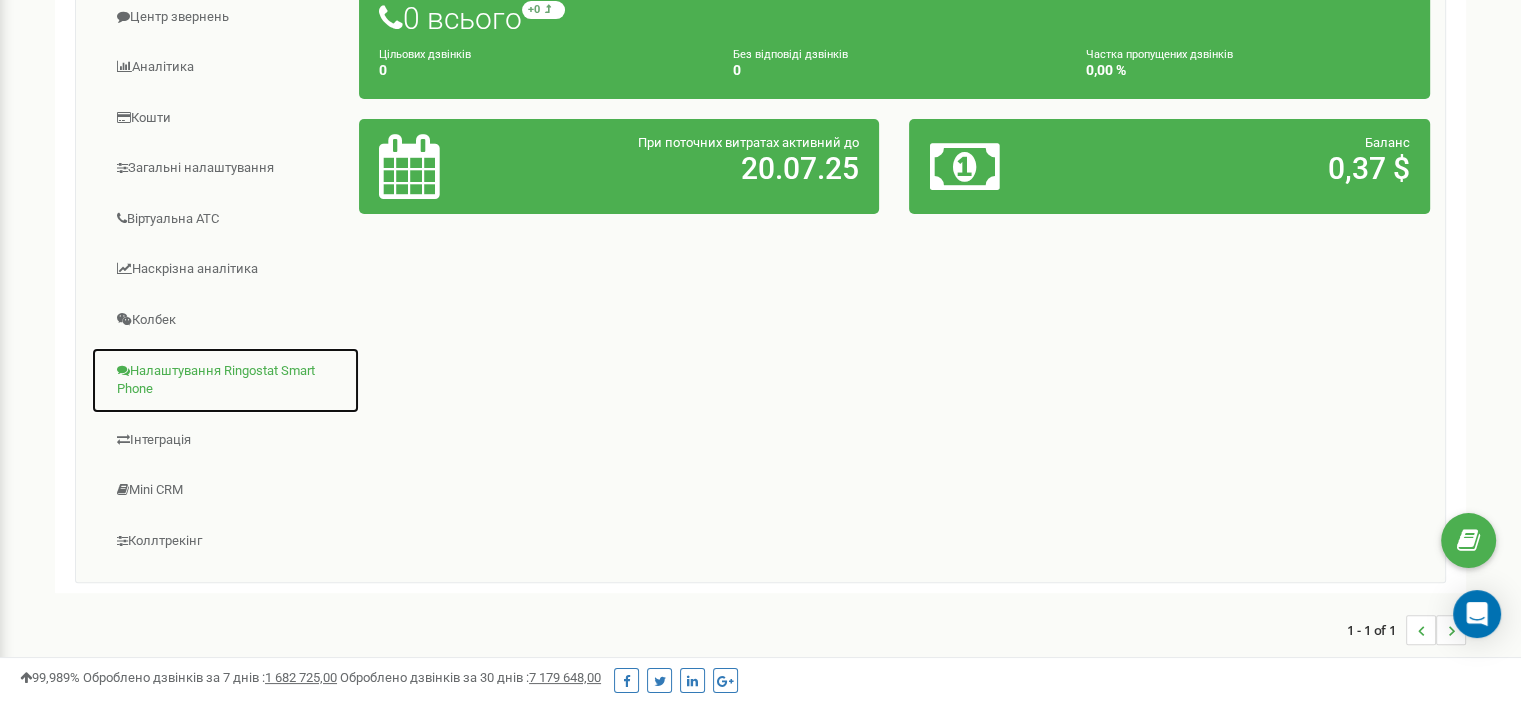 click on "Налаштування Ringostat Smart Phone" at bounding box center (225, 380) 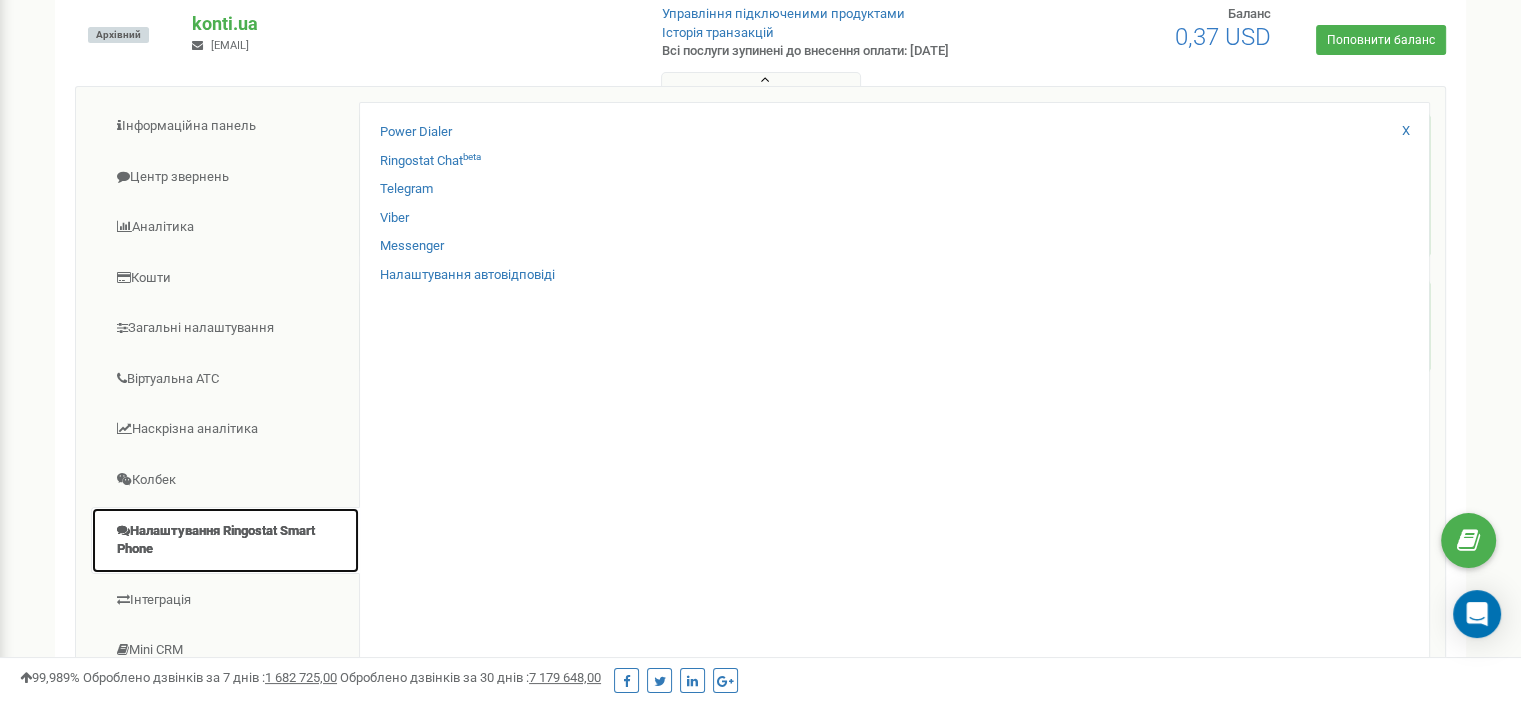 scroll, scrollTop: 196, scrollLeft: 0, axis: vertical 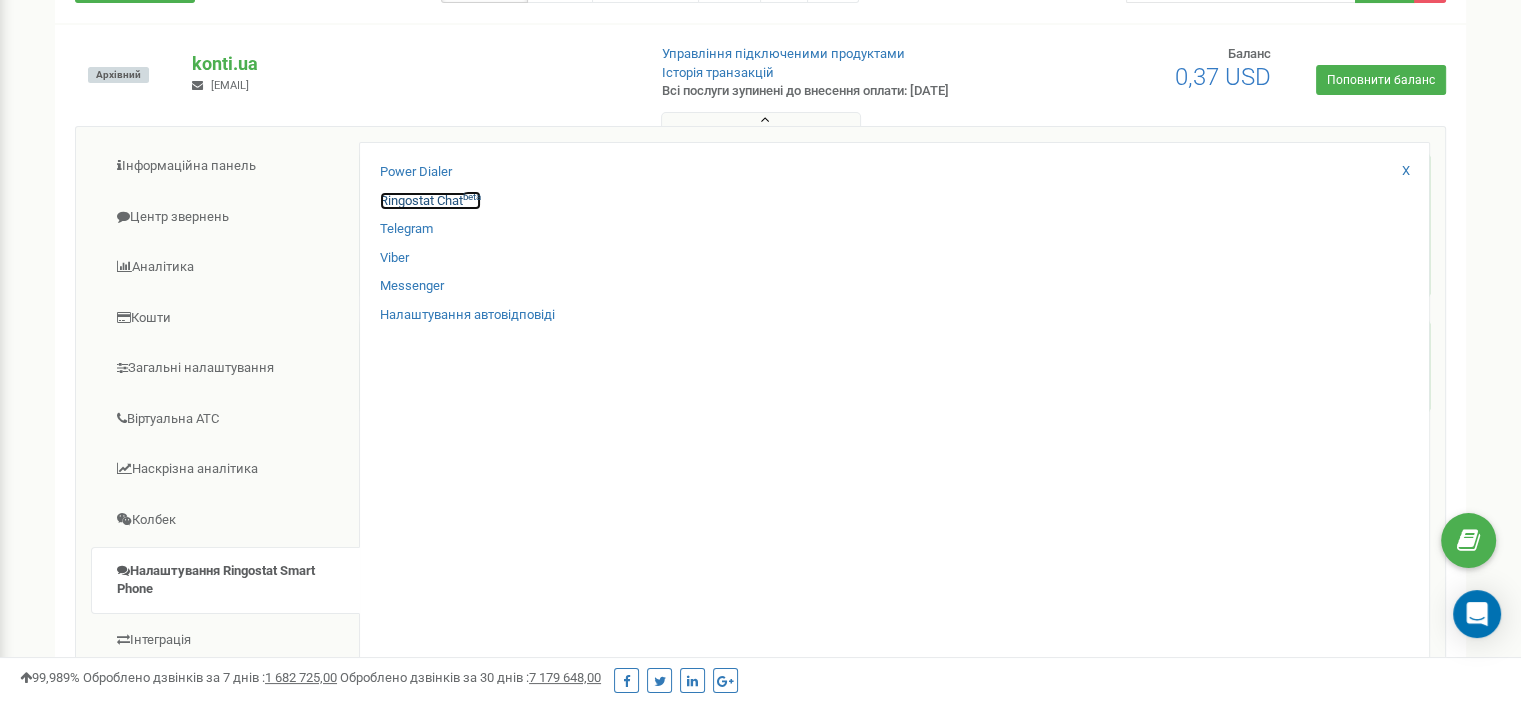click on "Ringostat Chat  beta" at bounding box center (430, 201) 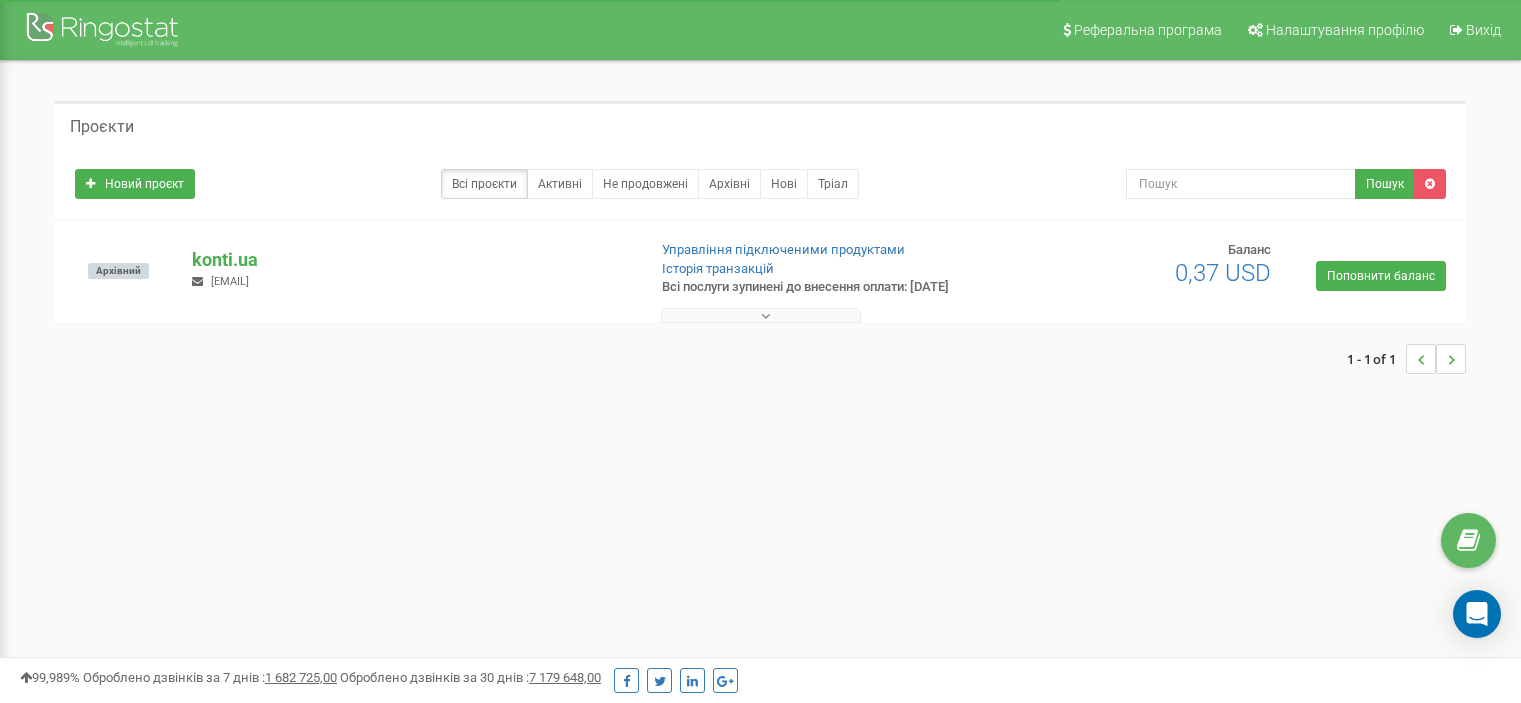 scroll, scrollTop: 196, scrollLeft: 0, axis: vertical 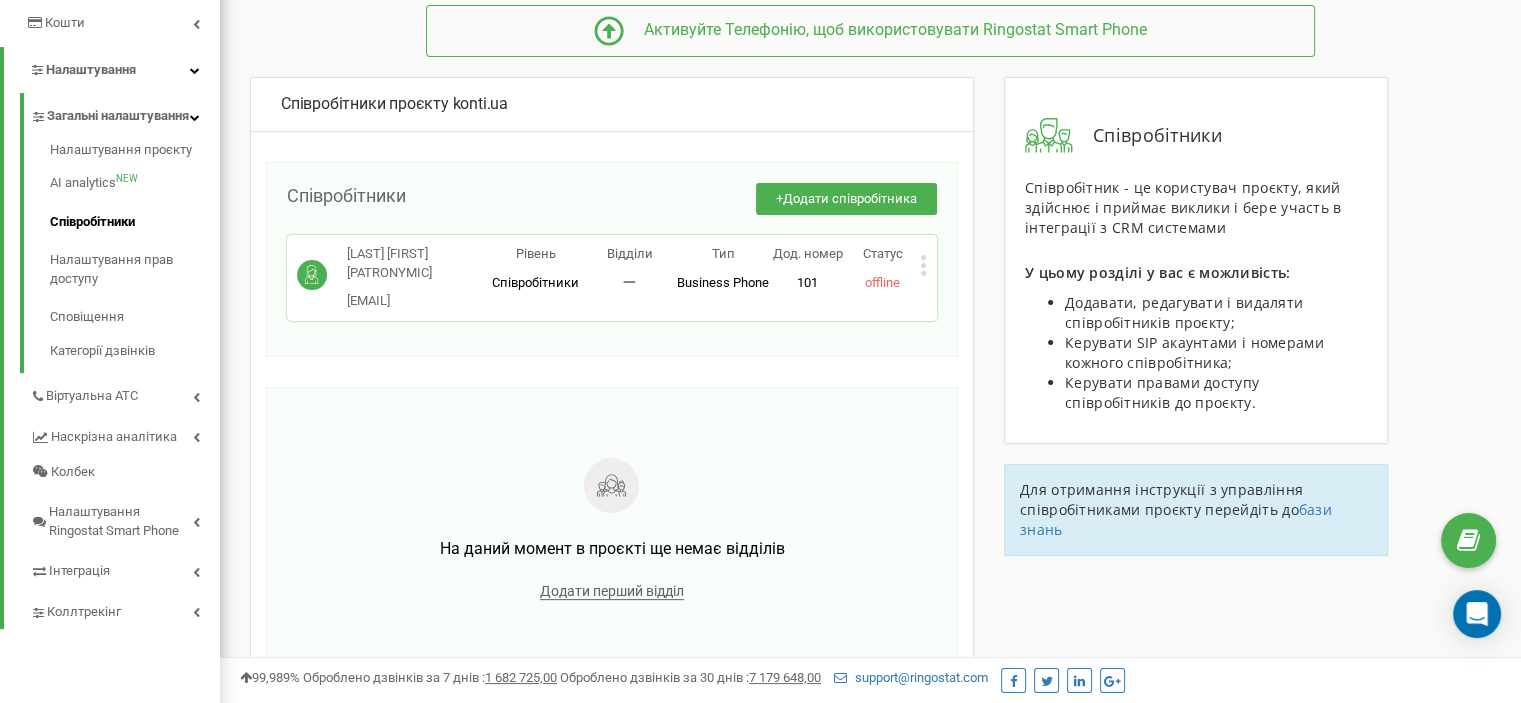 click 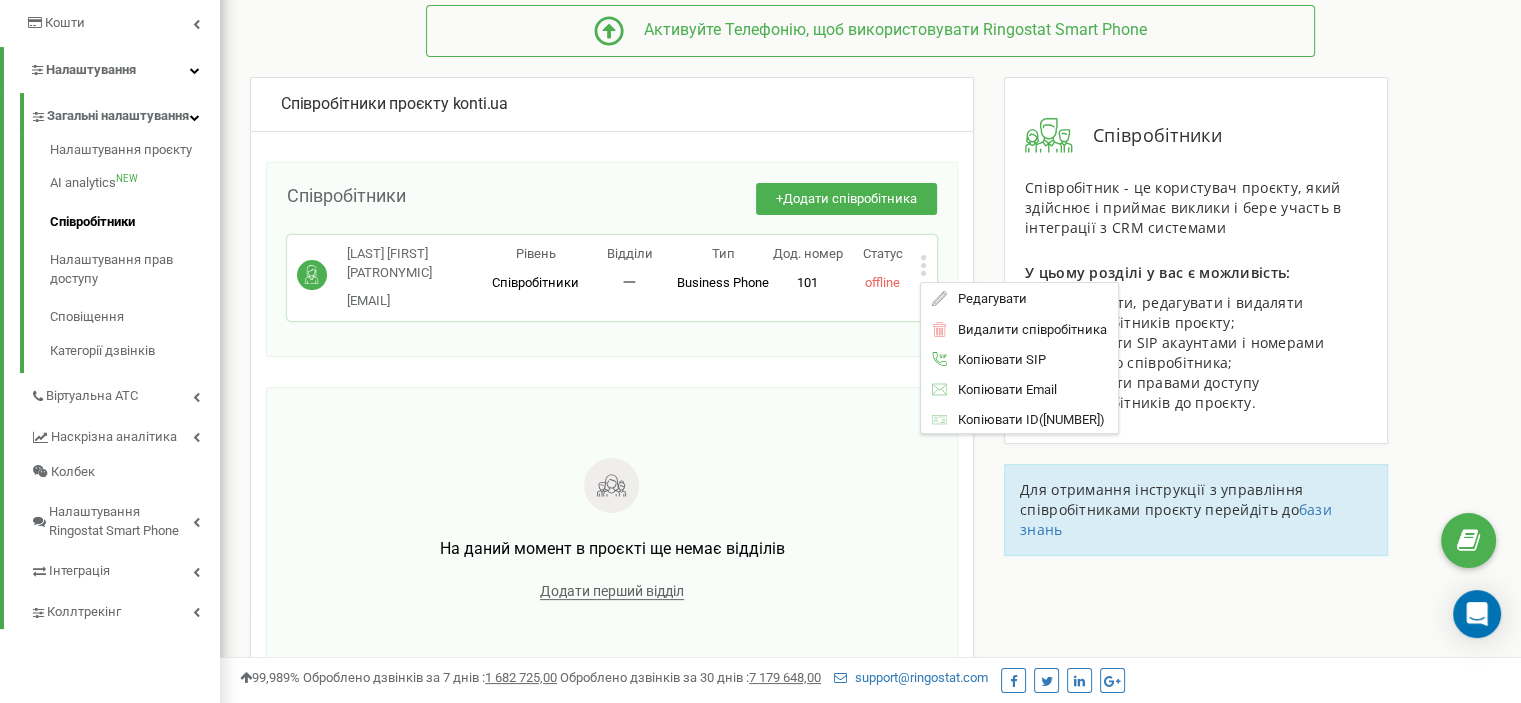 click on "Редагувати" at bounding box center [986, 298] 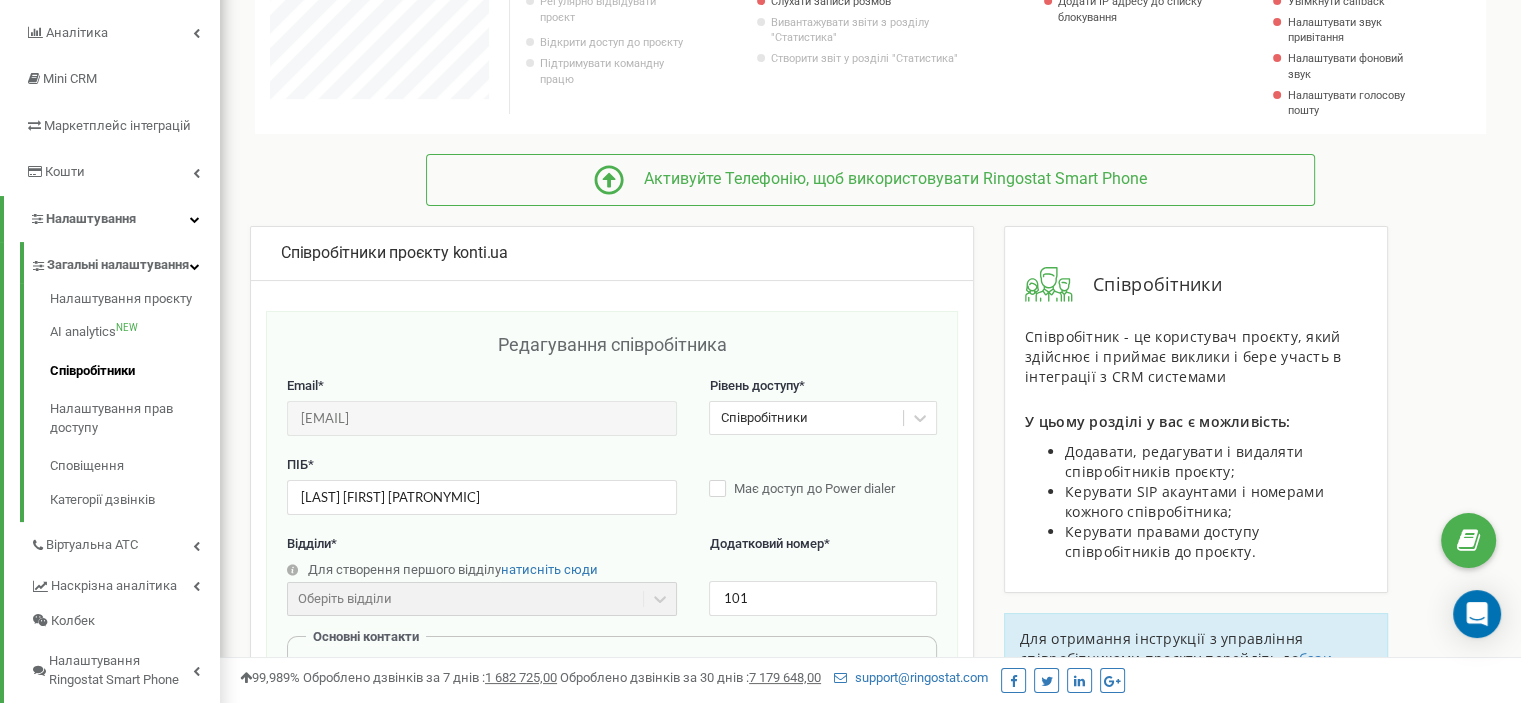 scroll, scrollTop: 300, scrollLeft: 0, axis: vertical 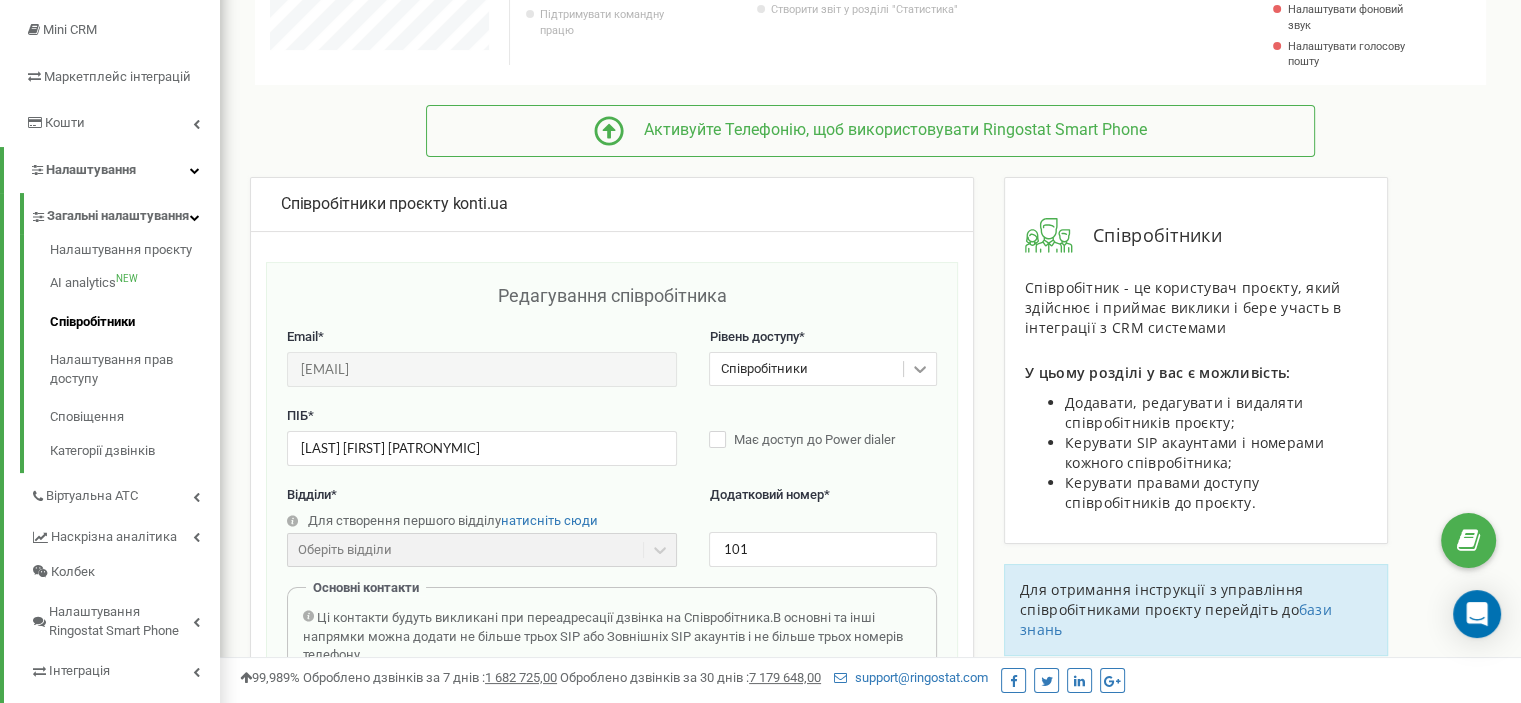 click 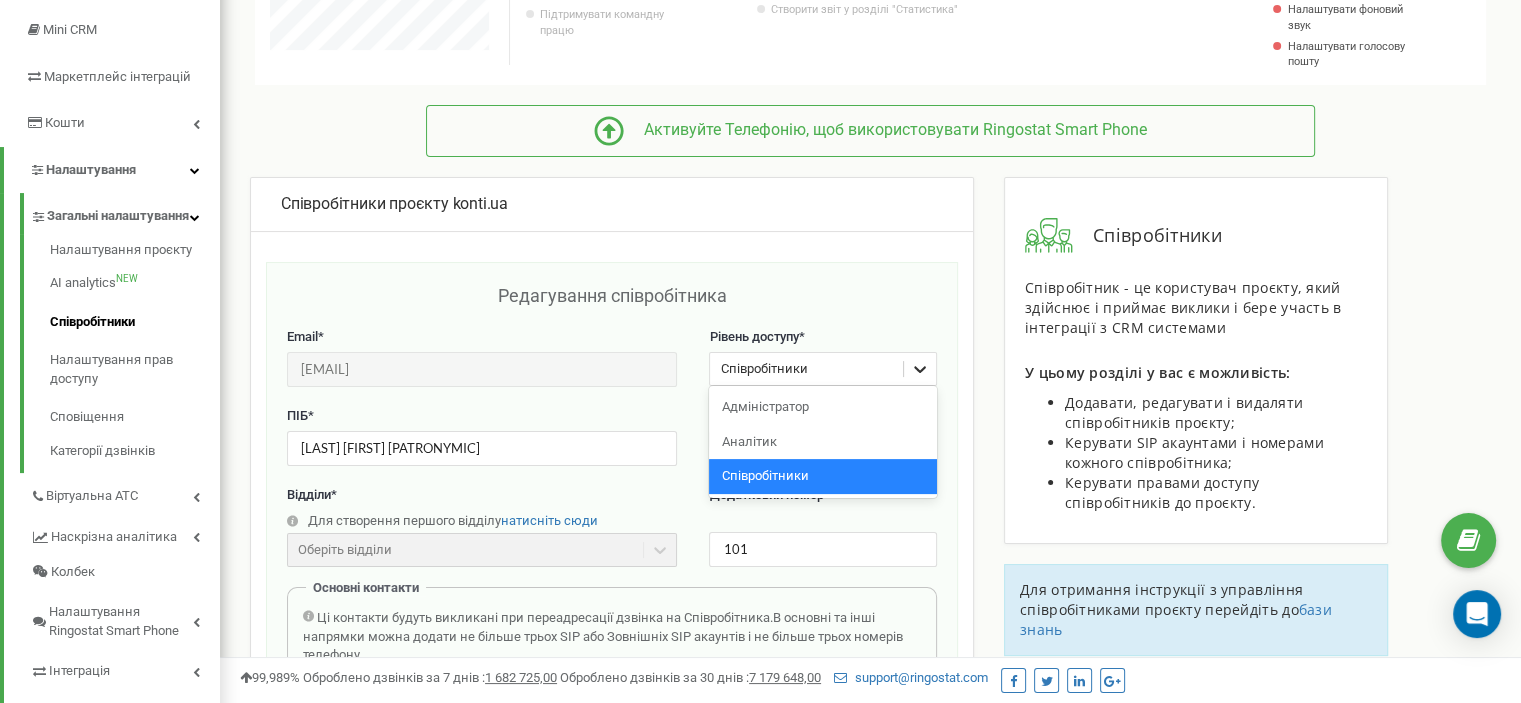click 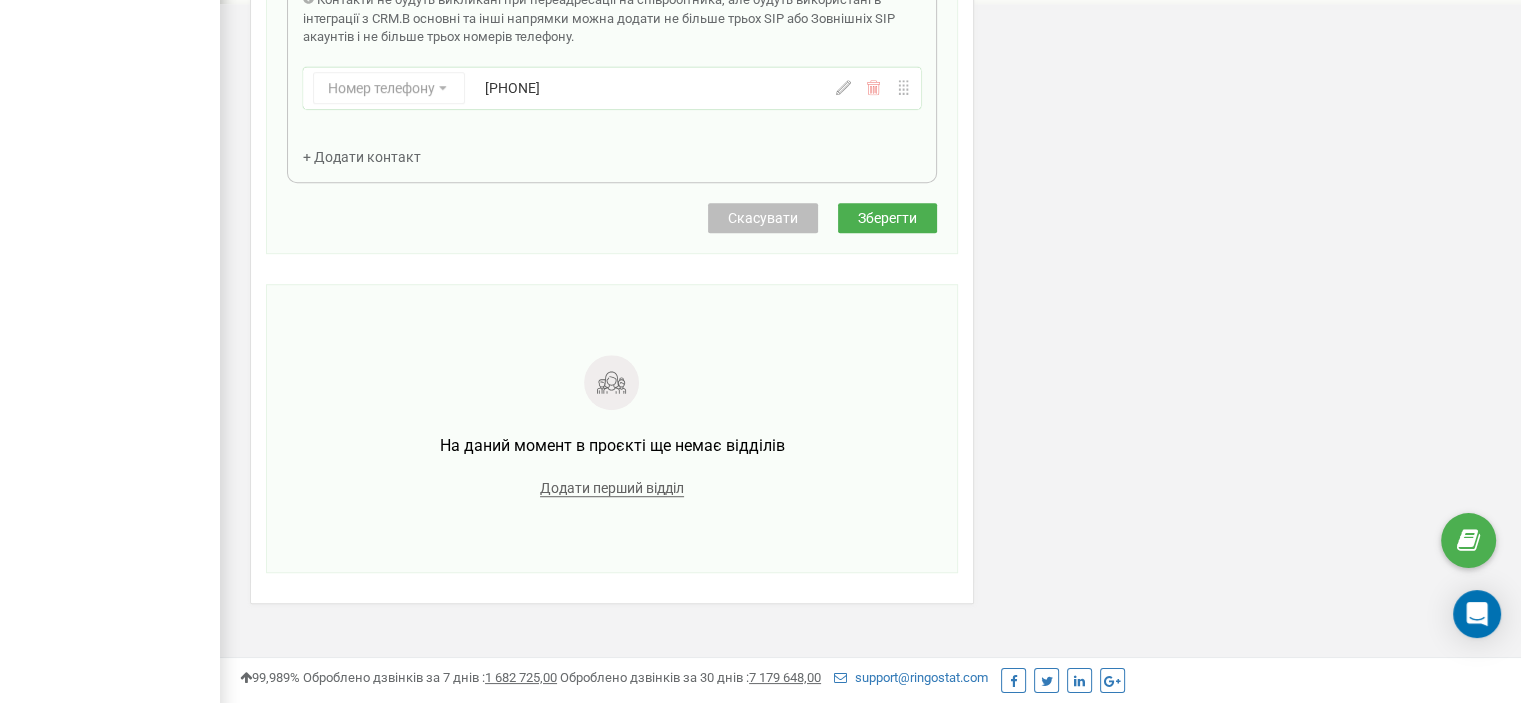 scroll, scrollTop: 1200, scrollLeft: 0, axis: vertical 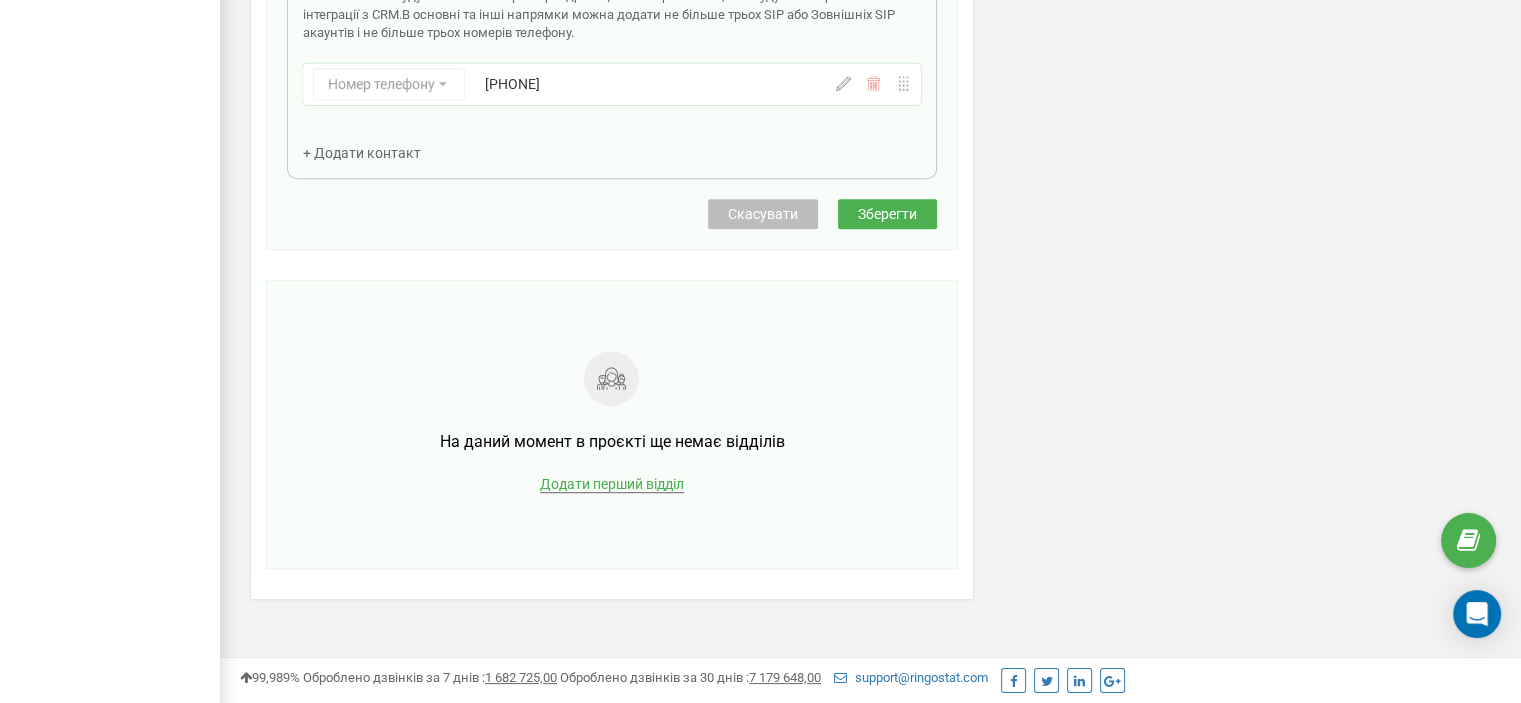 click on "Додати перший відділ" at bounding box center (612, 484) 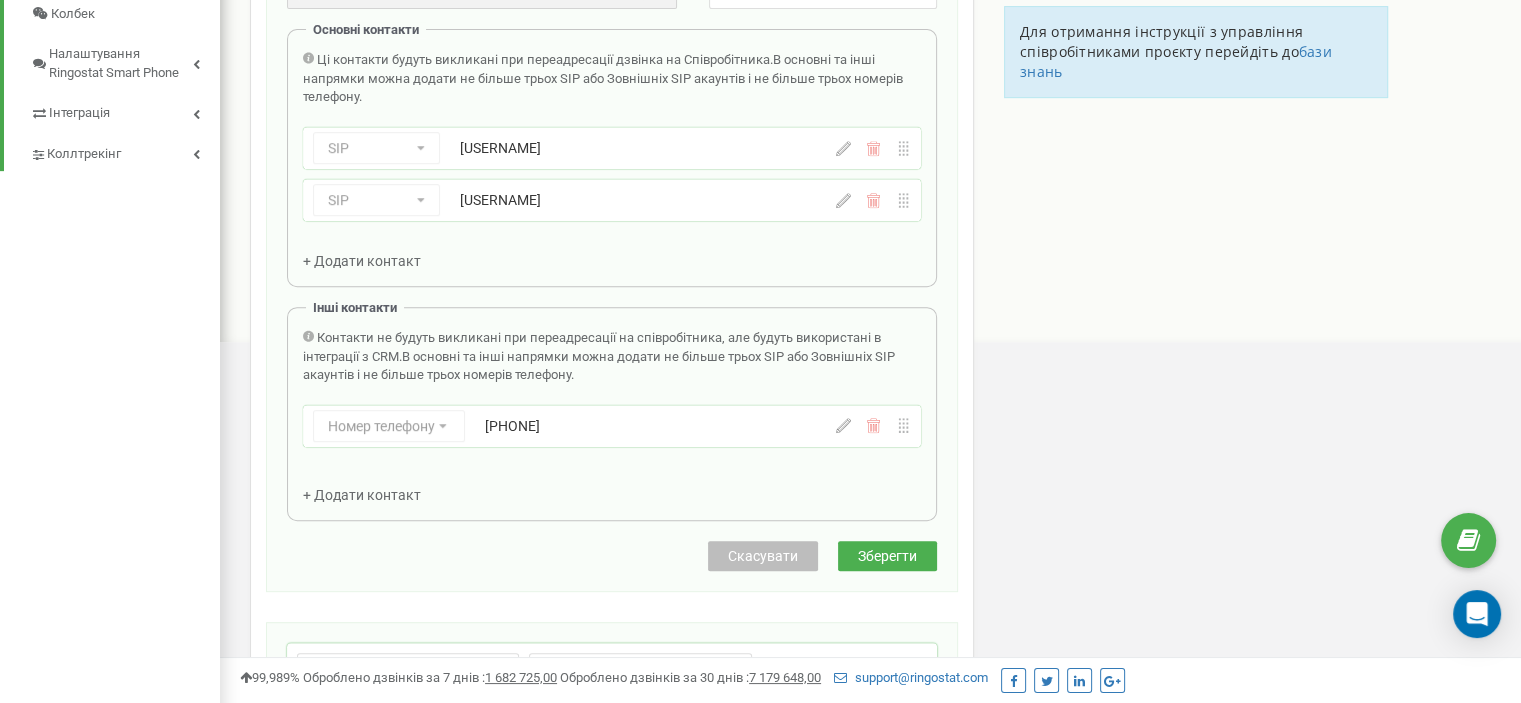 scroll, scrollTop: 845, scrollLeft: 0, axis: vertical 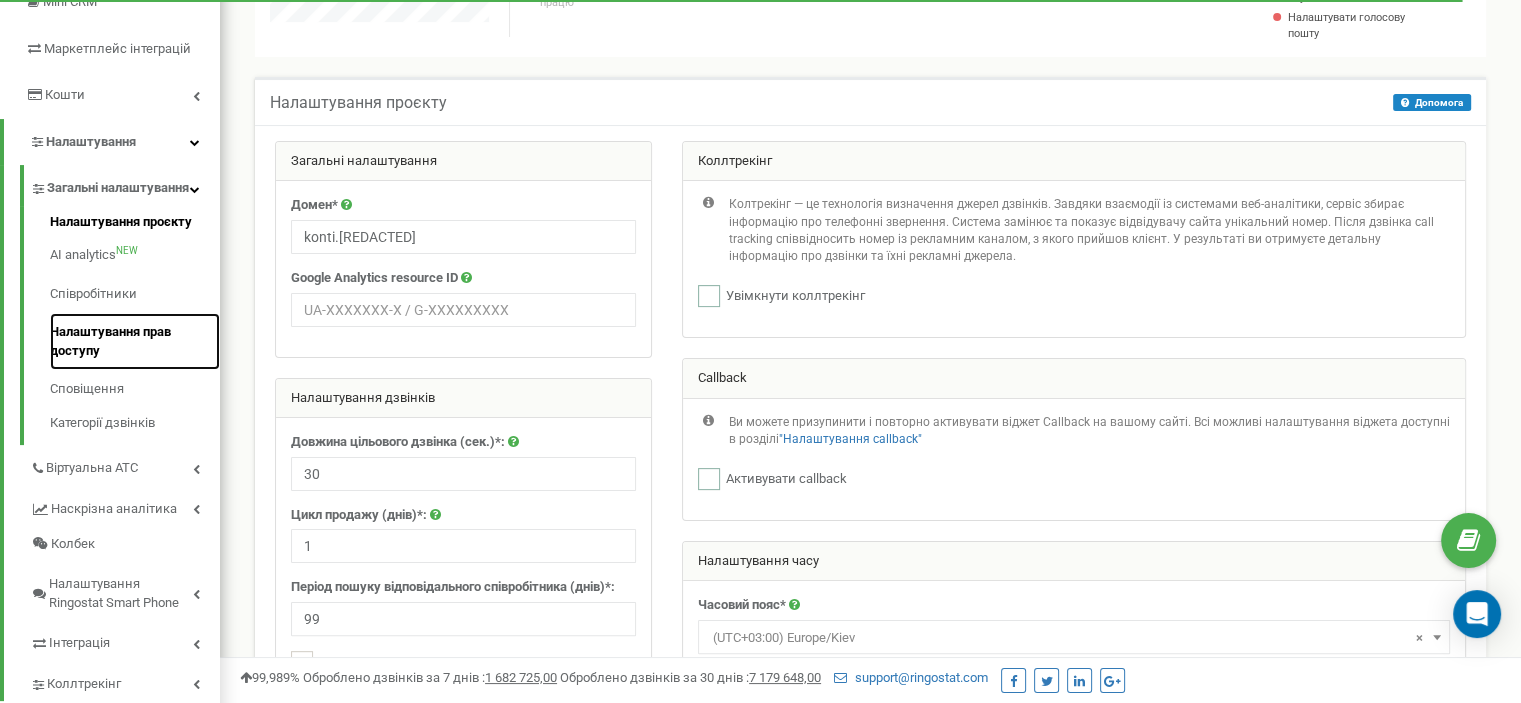 drag, startPoint x: 165, startPoint y: 350, endPoint x: 179, endPoint y: 359, distance: 16.643316 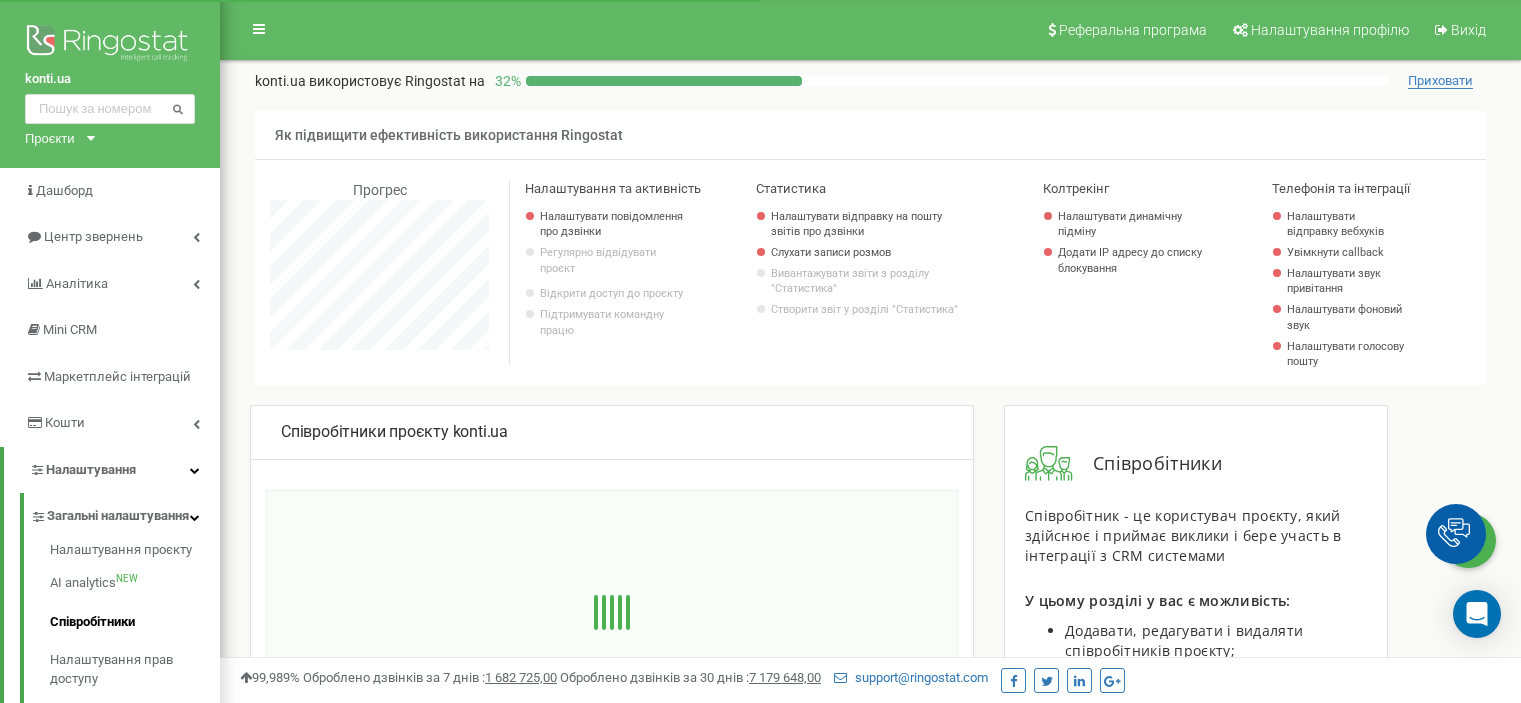 scroll, scrollTop: 300, scrollLeft: 0, axis: vertical 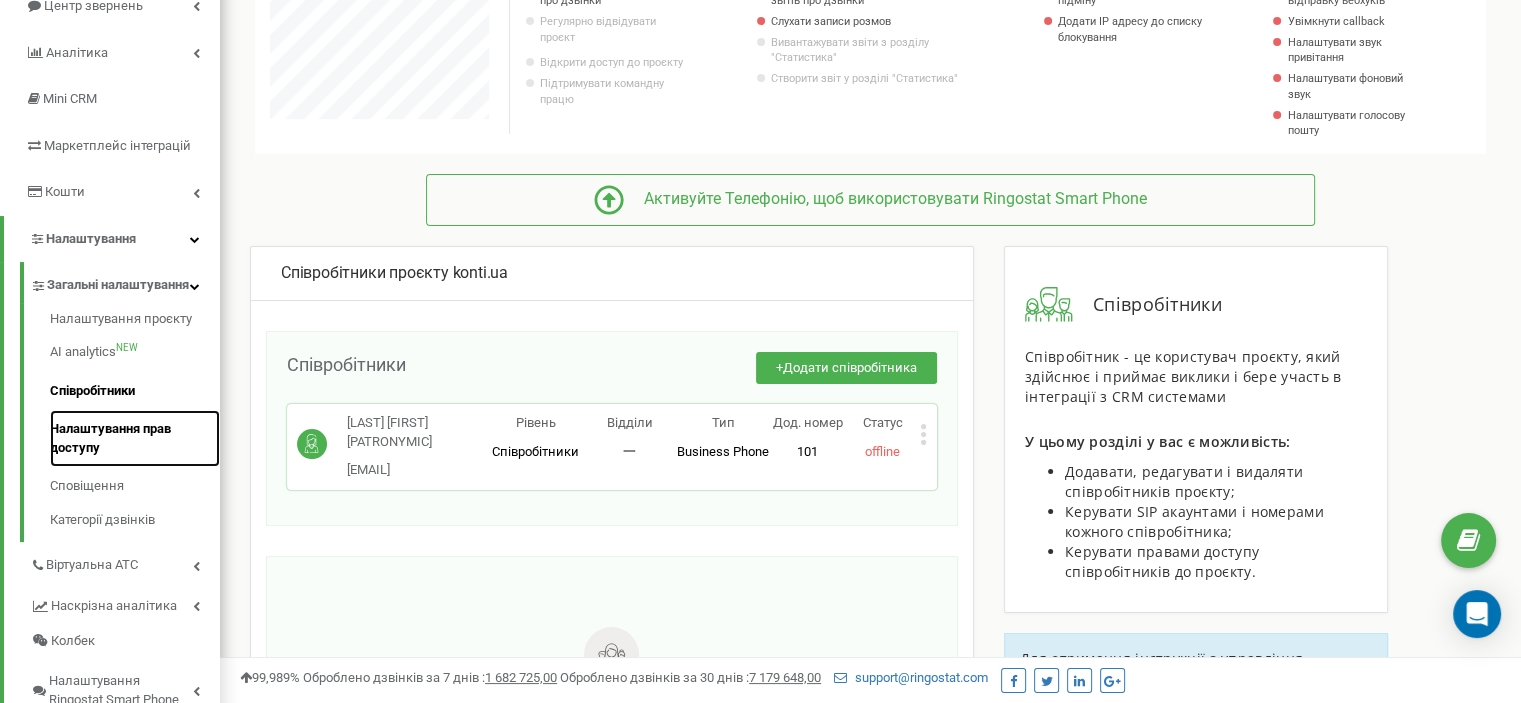 click on "Налаштування прав доступу" at bounding box center (135, 438) 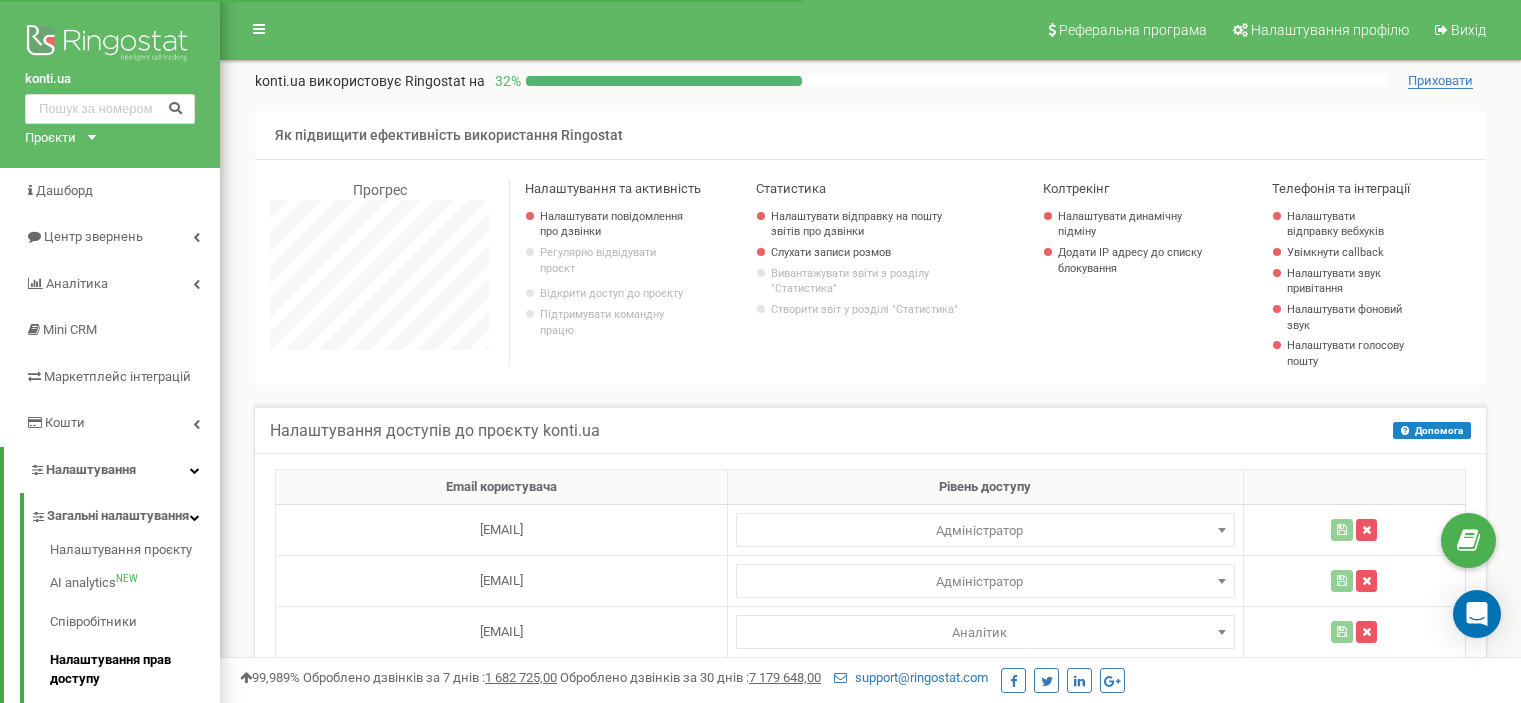 scroll, scrollTop: 496, scrollLeft: 0, axis: vertical 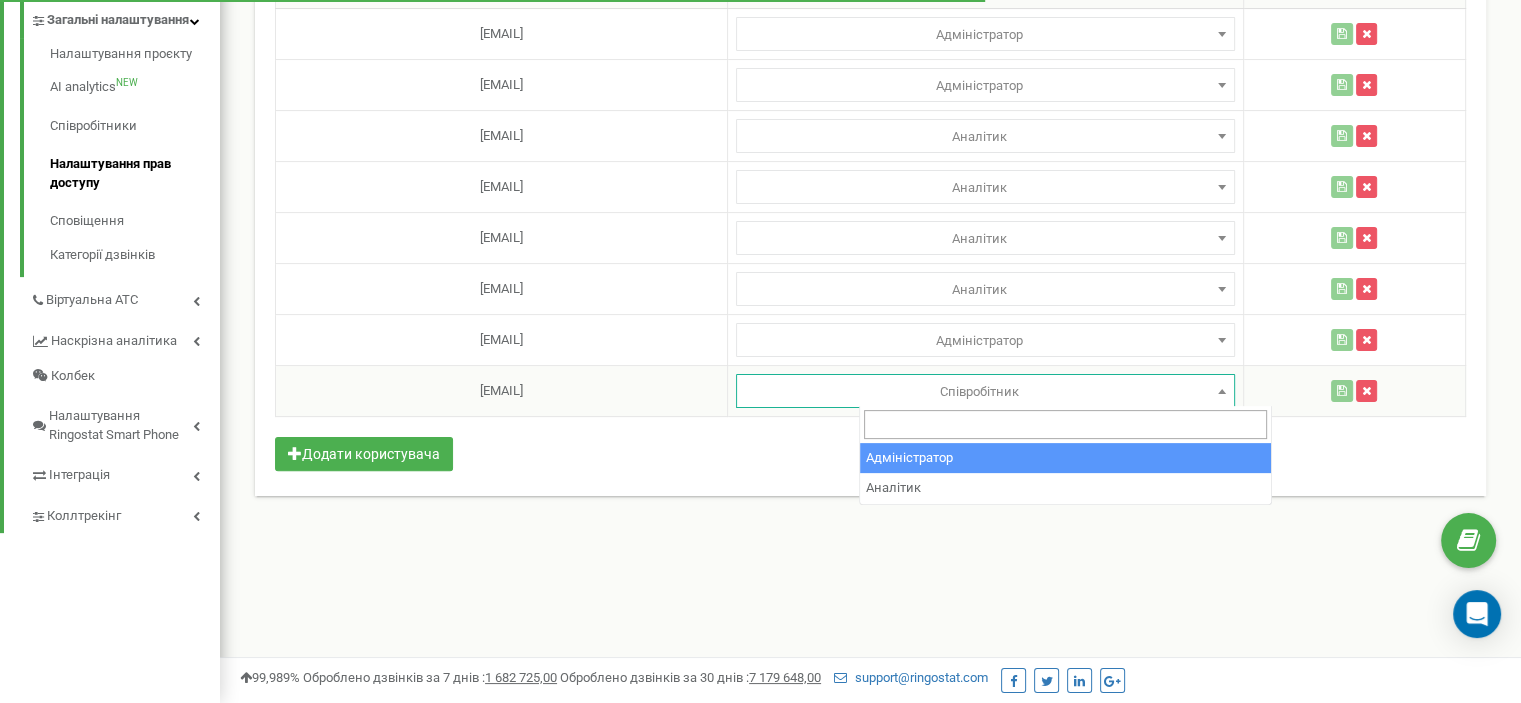 click on "Співробітник" at bounding box center (985, 392) 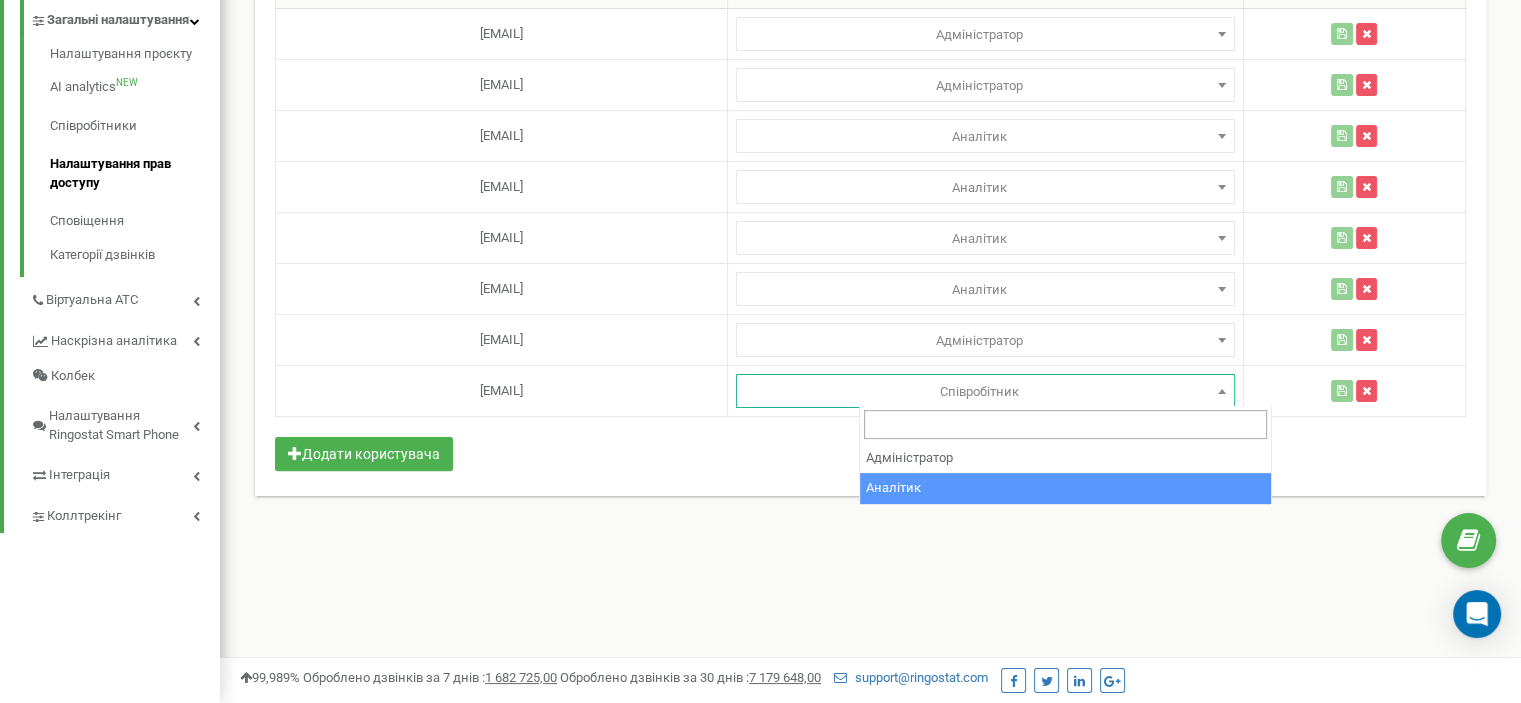 select on "2" 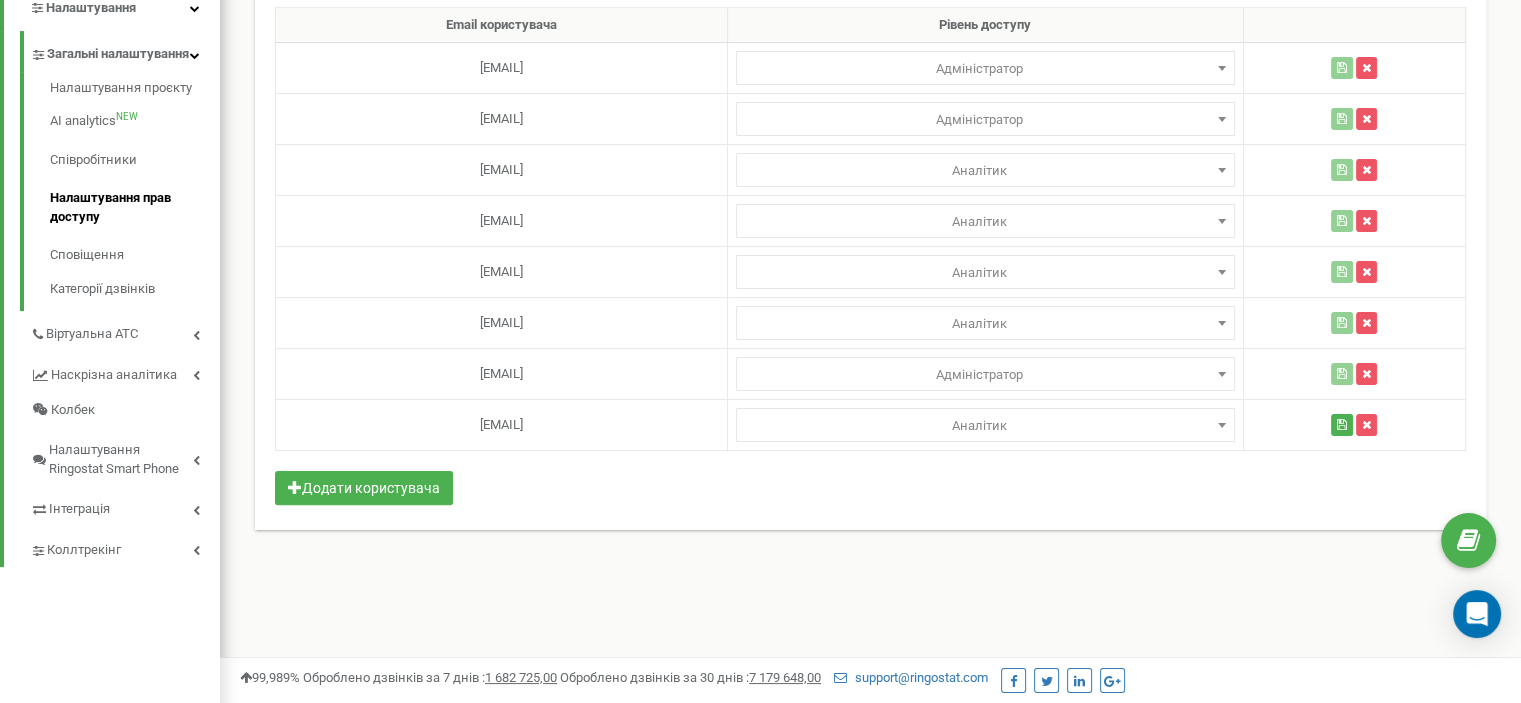 scroll, scrollTop: 496, scrollLeft: 0, axis: vertical 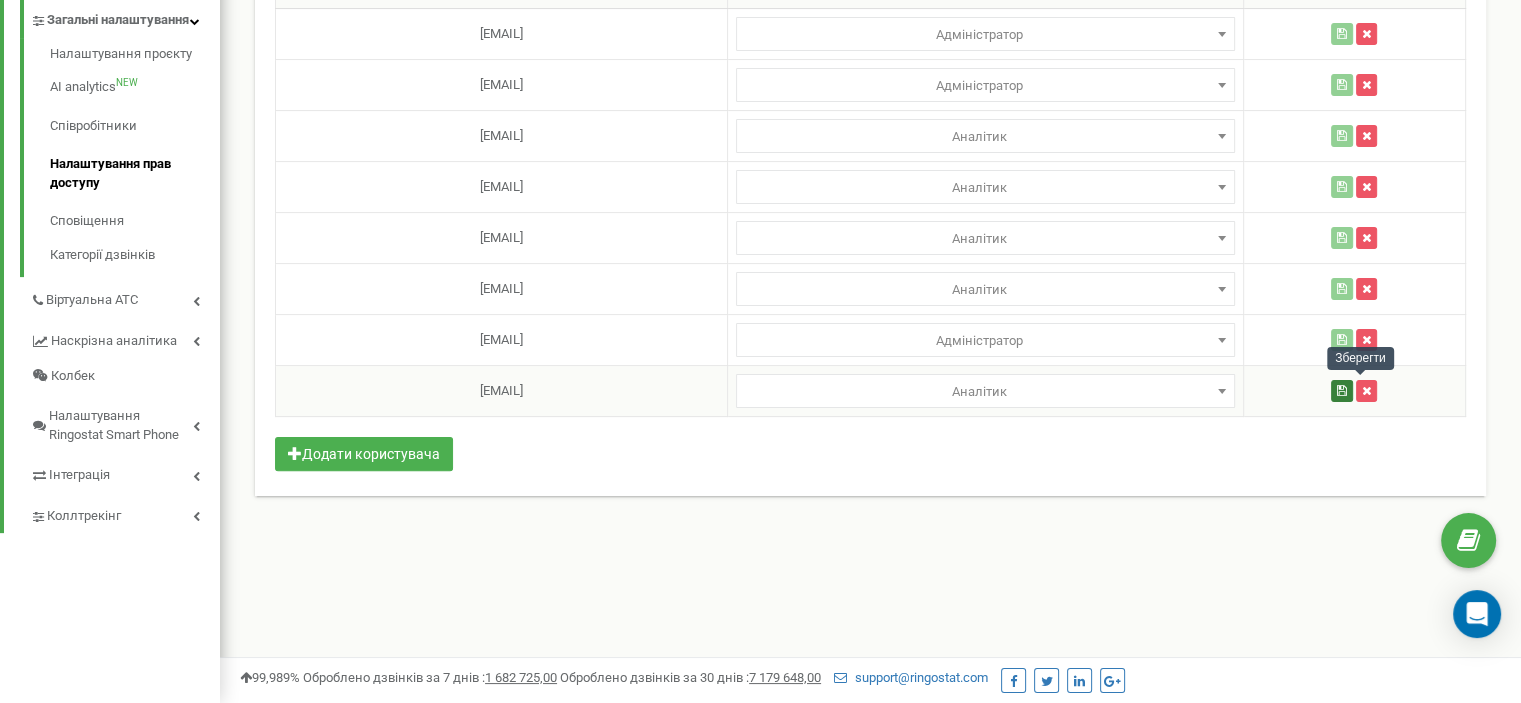 click at bounding box center (1342, 391) 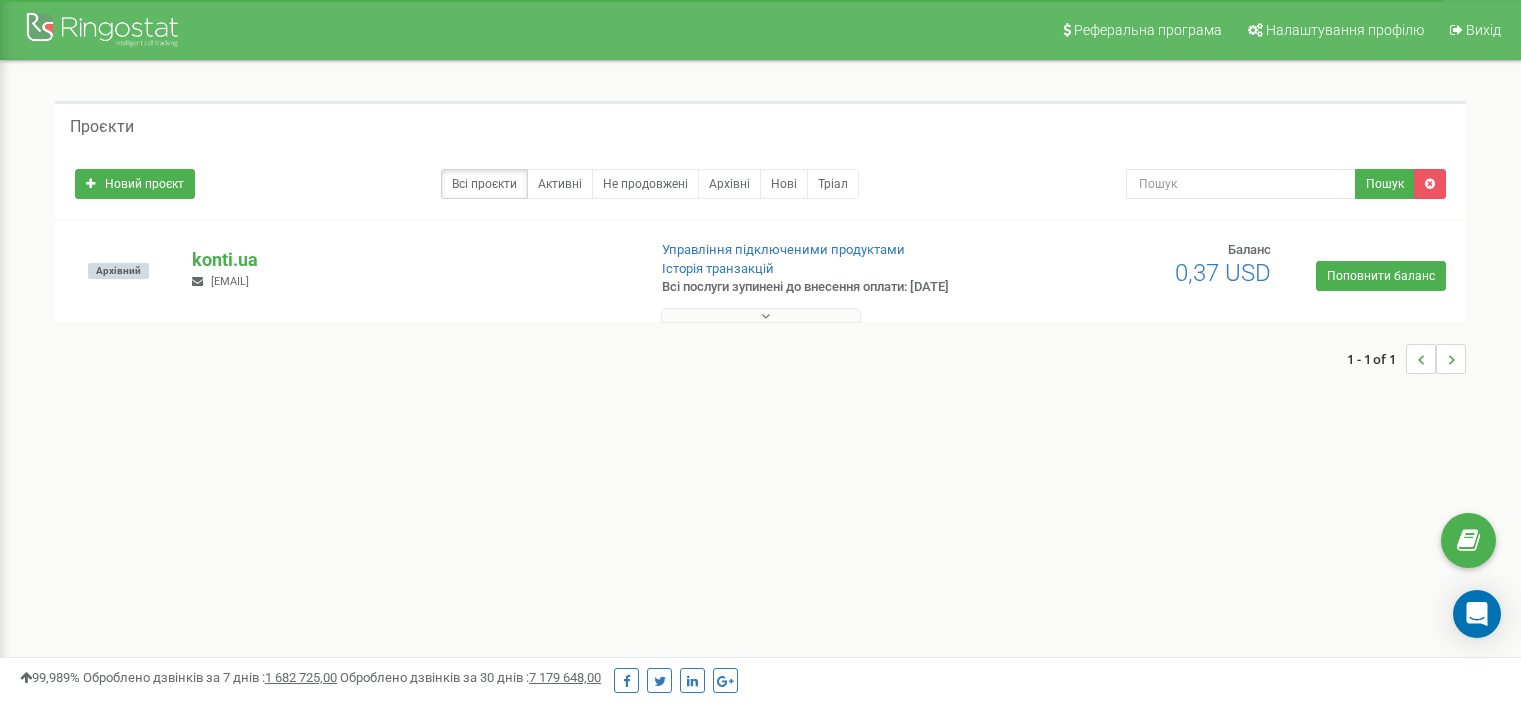 scroll, scrollTop: 0, scrollLeft: 0, axis: both 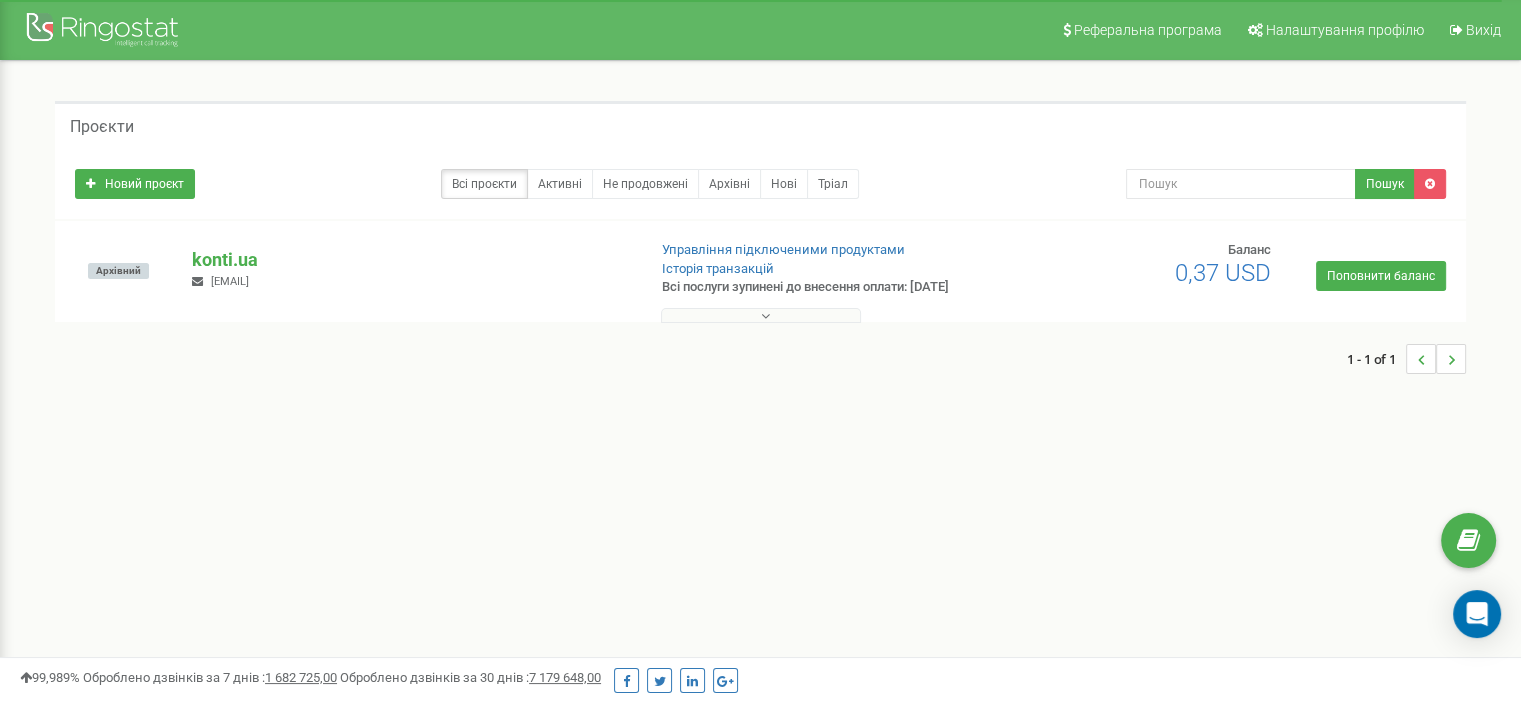 click on "1 - 1 of 1" at bounding box center (760, 359) 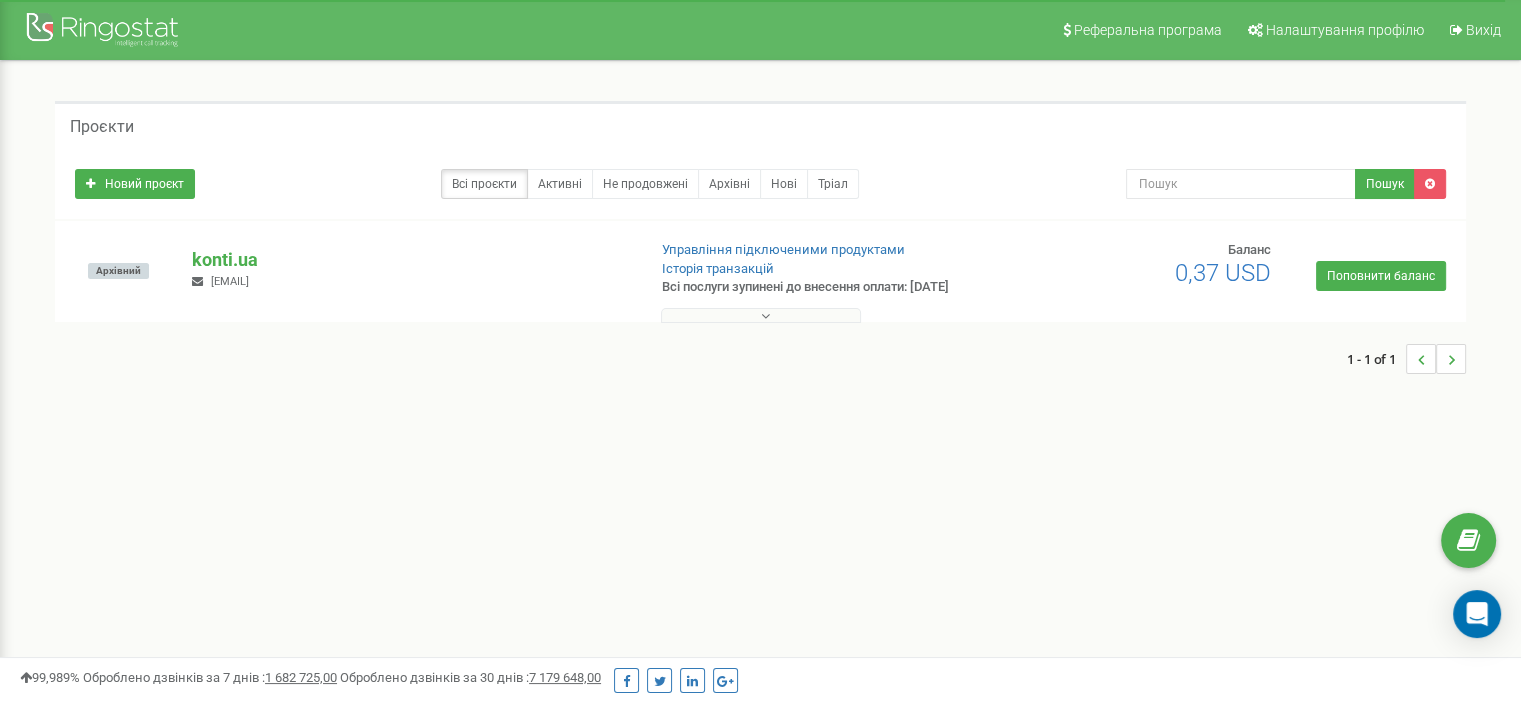 click at bounding box center (761, 315) 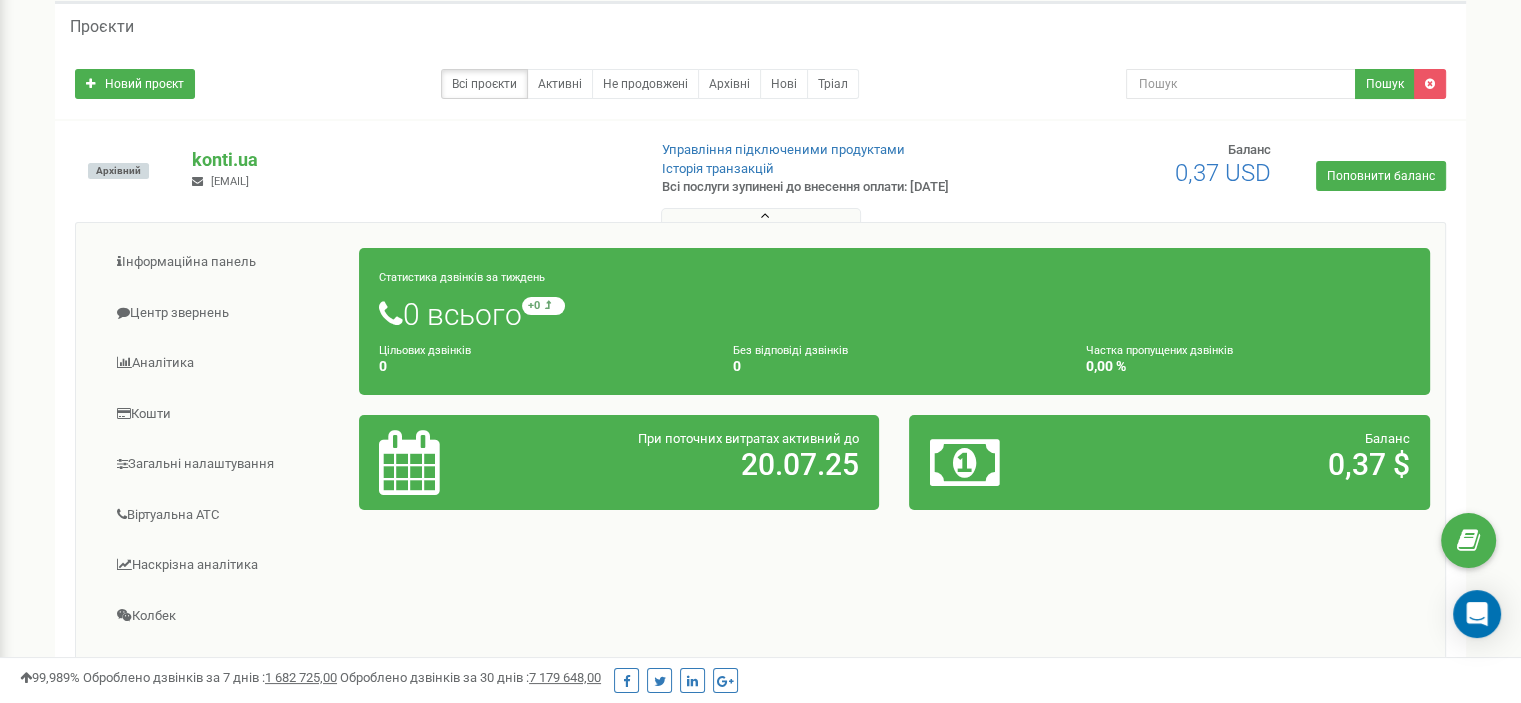 scroll, scrollTop: 0, scrollLeft: 0, axis: both 